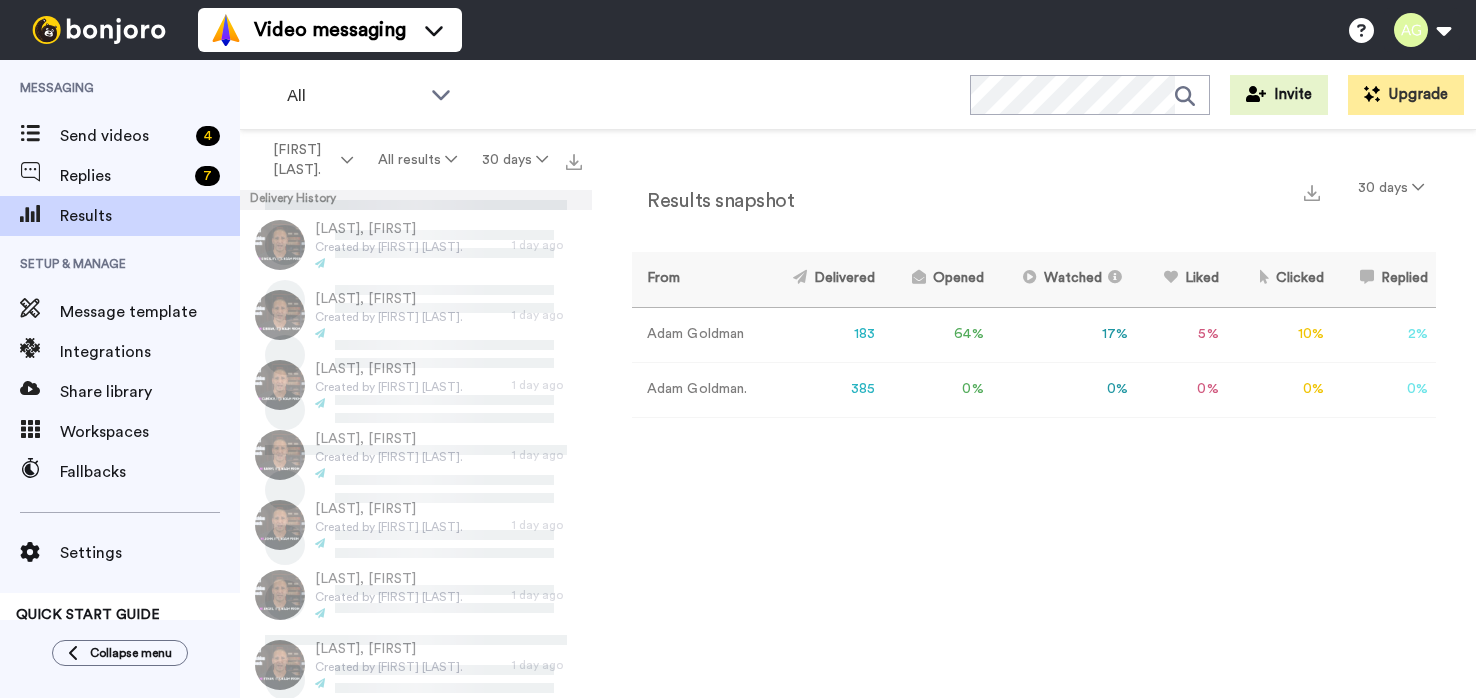 scroll, scrollTop: 0, scrollLeft: 0, axis: both 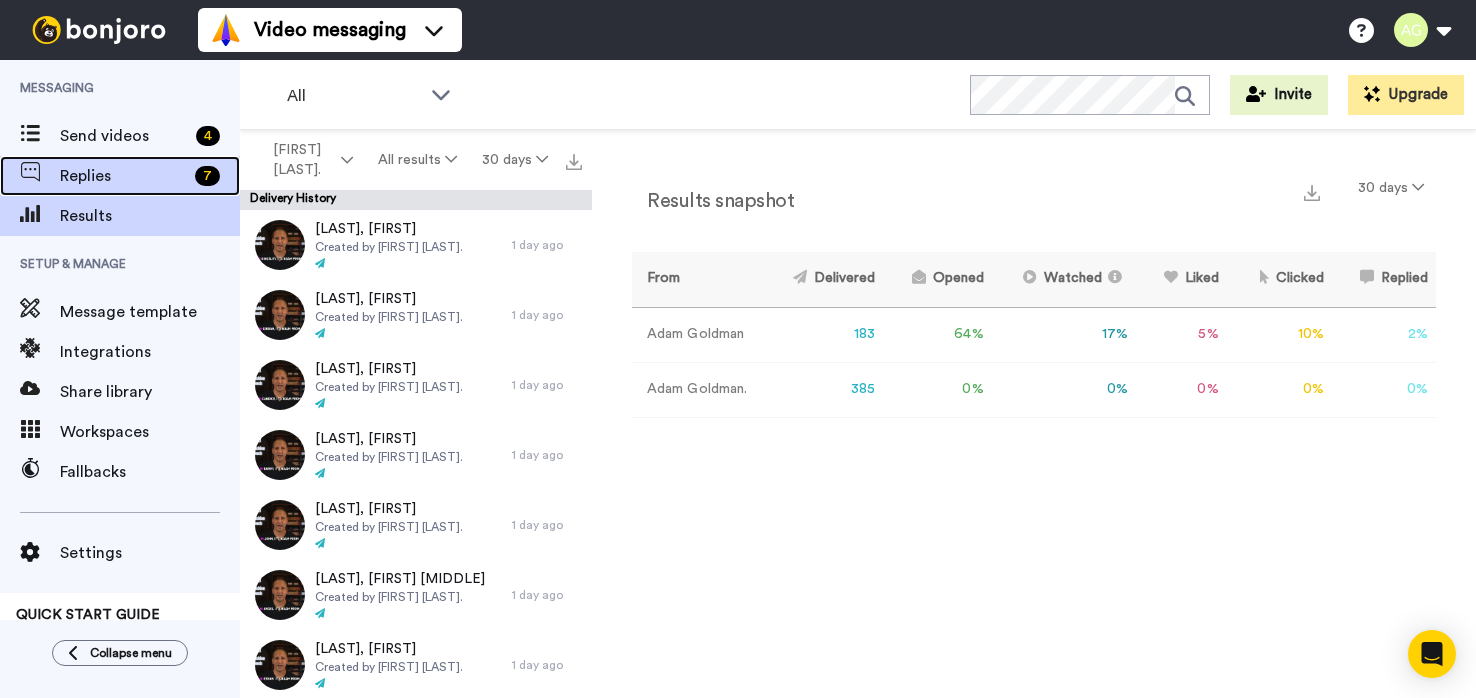 click on "Replies" at bounding box center (123, 176) 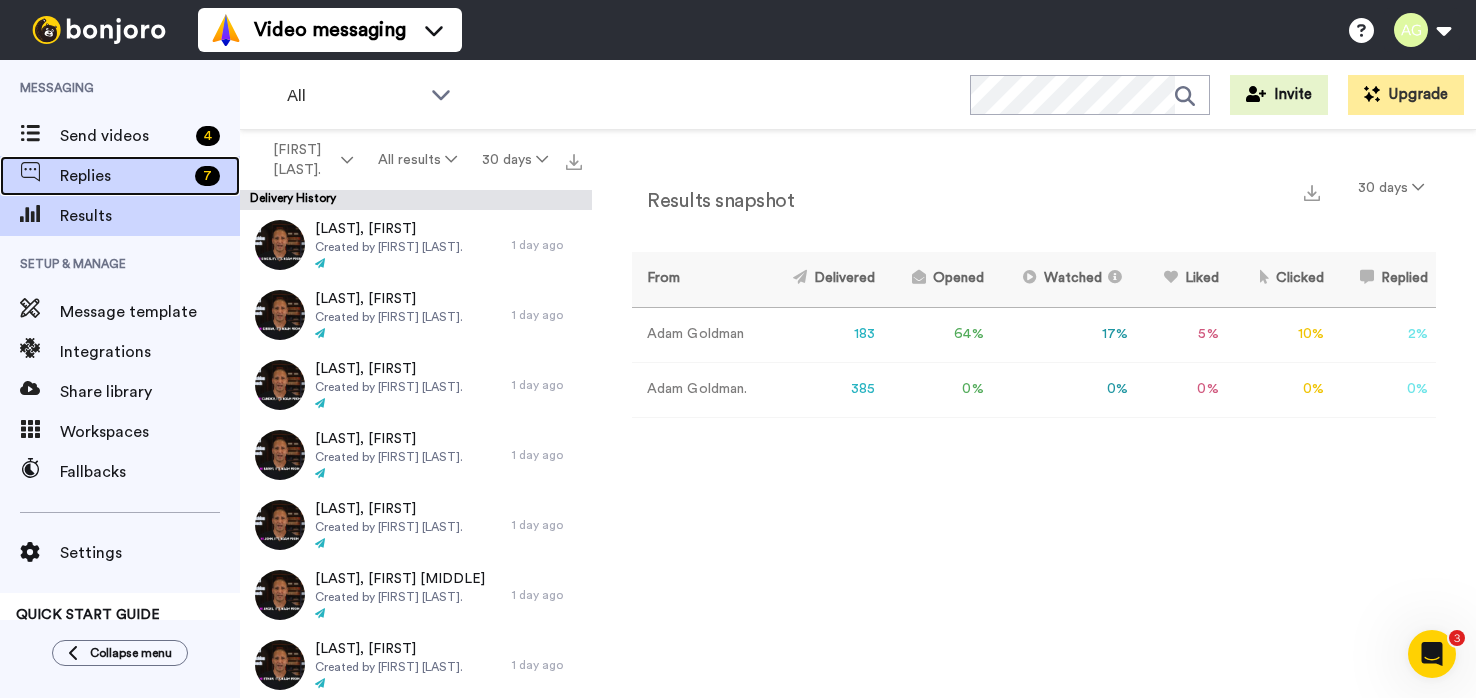 scroll, scrollTop: 0, scrollLeft: 0, axis: both 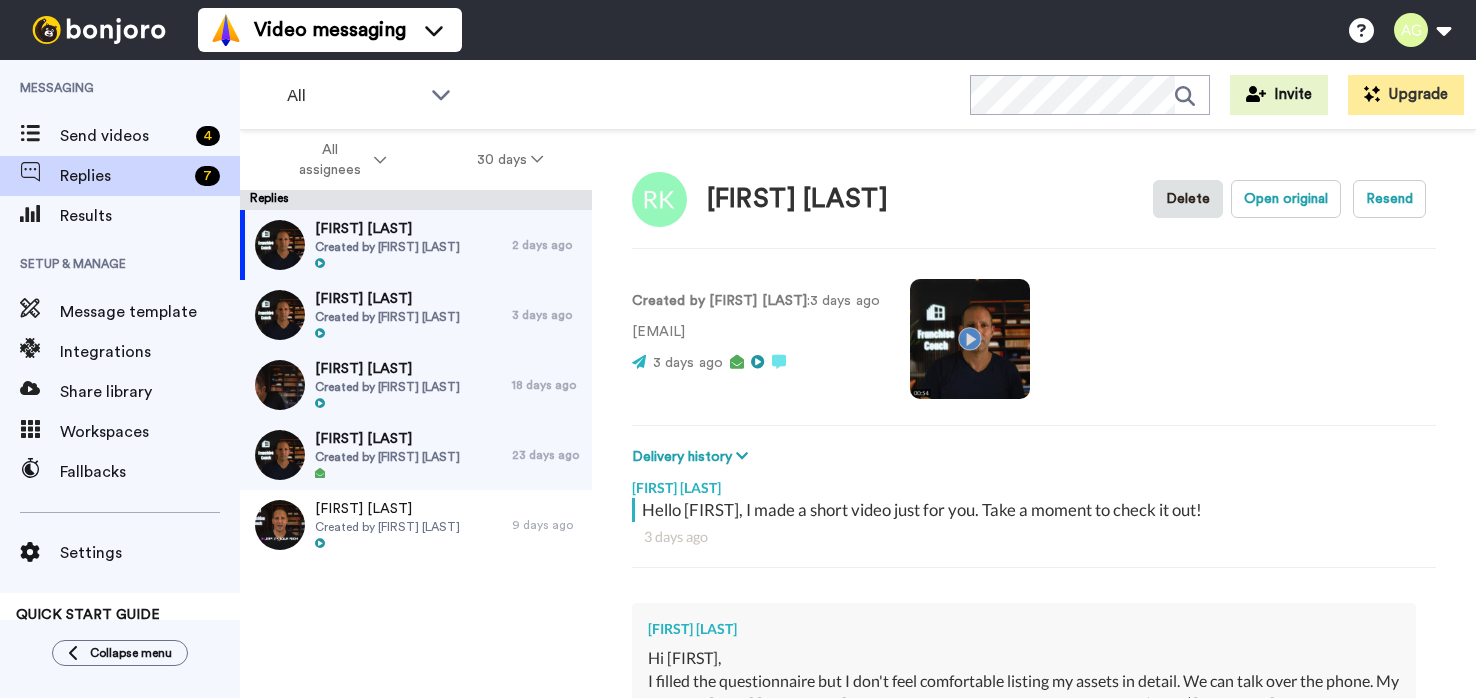type on "x" 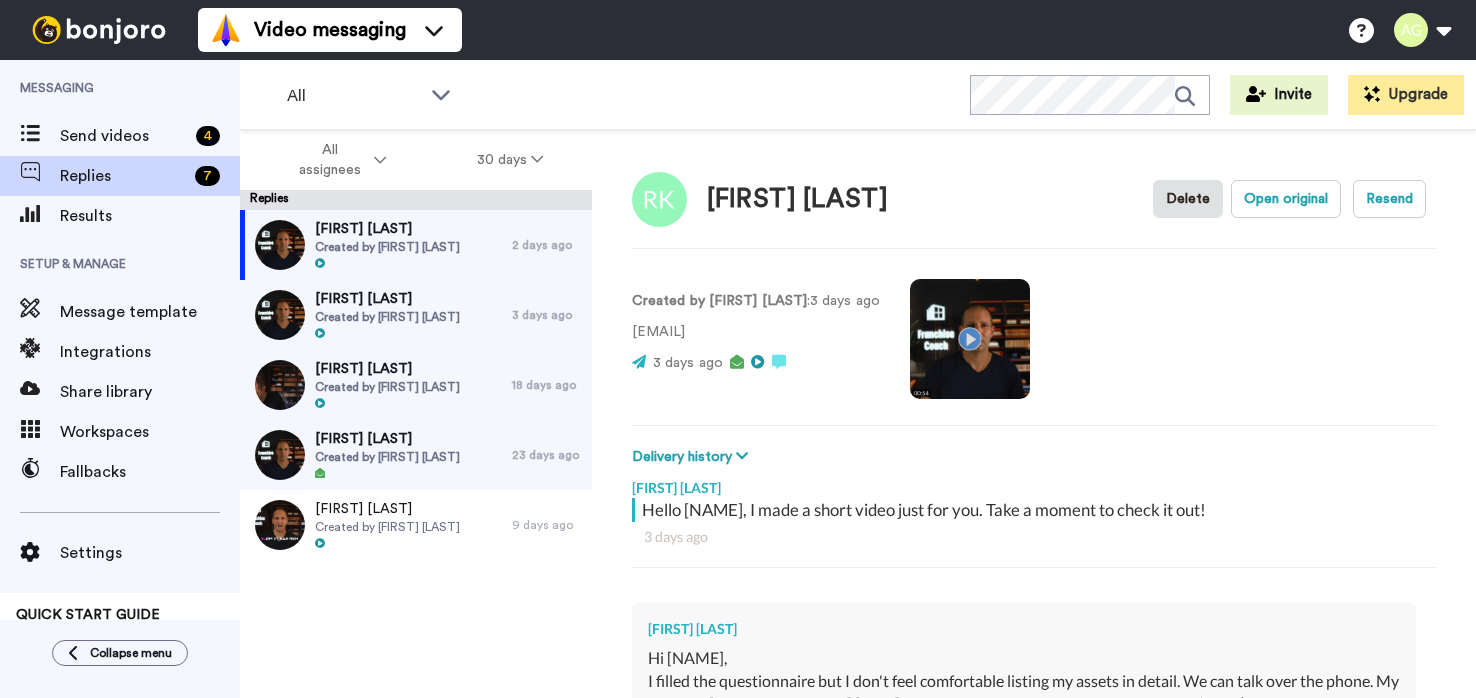 scroll, scrollTop: 0, scrollLeft: 0, axis: both 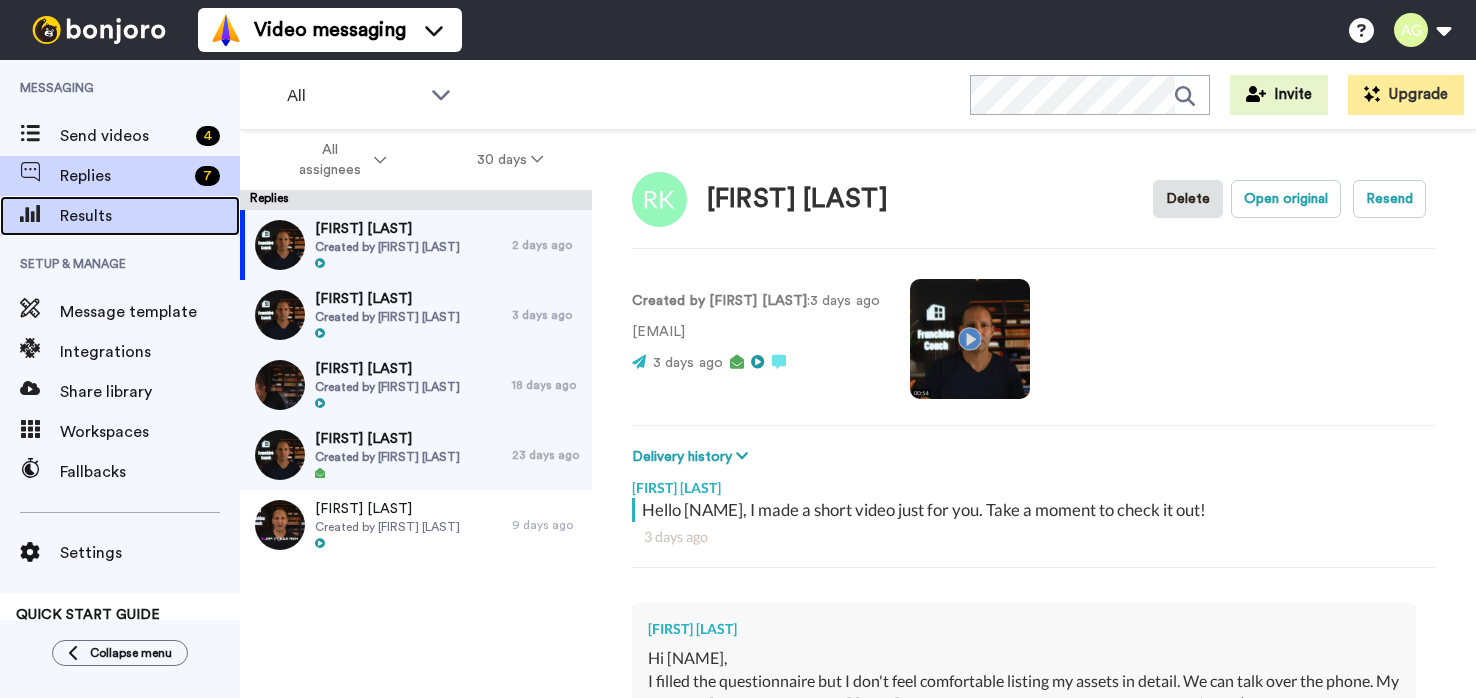 click on "Results" at bounding box center (150, 216) 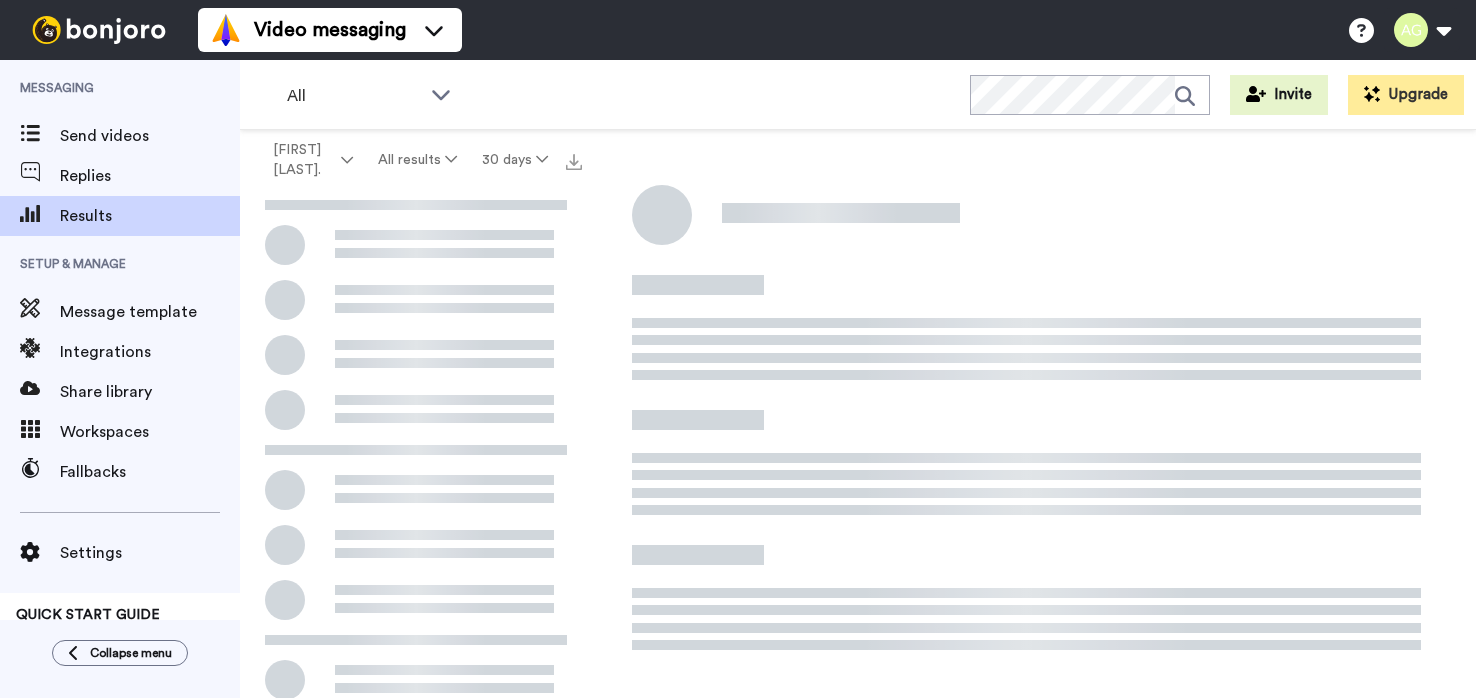 scroll, scrollTop: 0, scrollLeft: 0, axis: both 